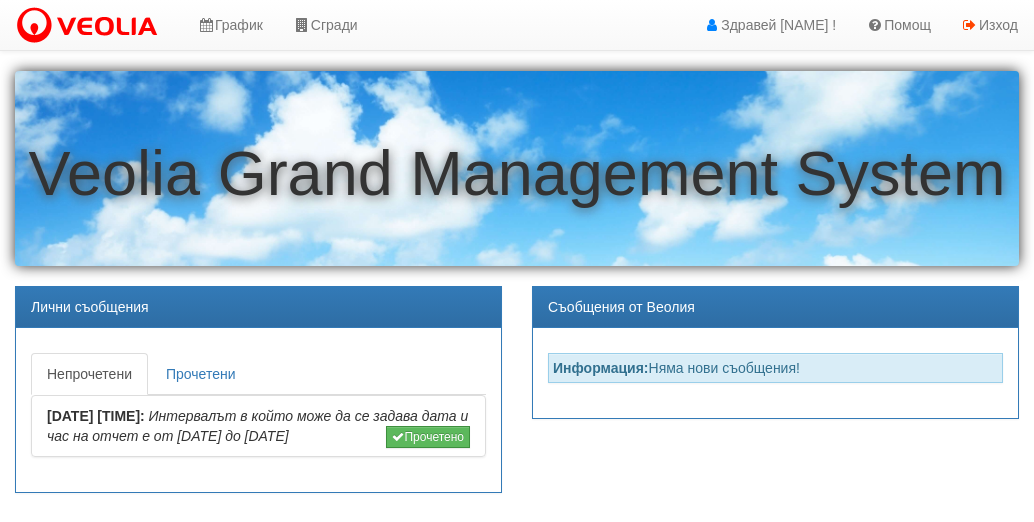 scroll, scrollTop: 0, scrollLeft: 0, axis: both 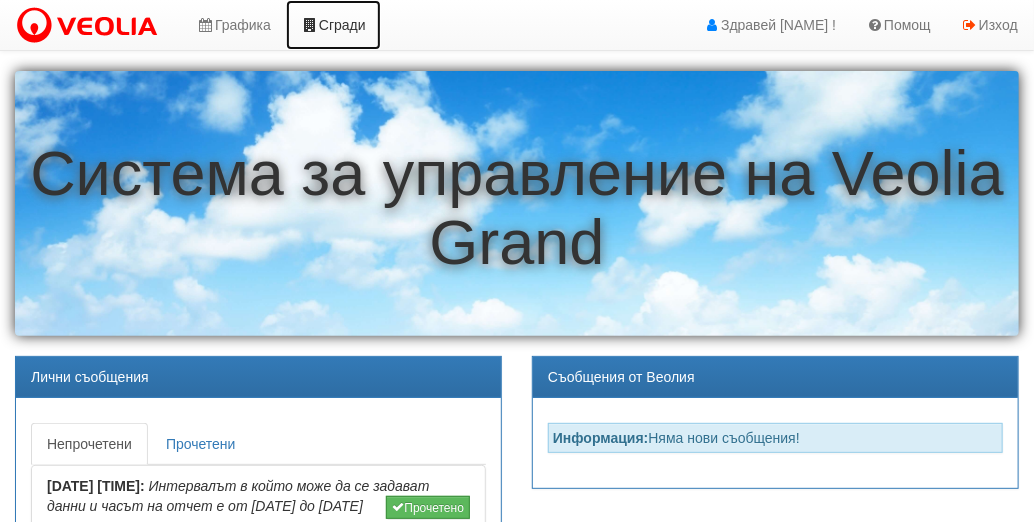 click at bounding box center (310, 25) 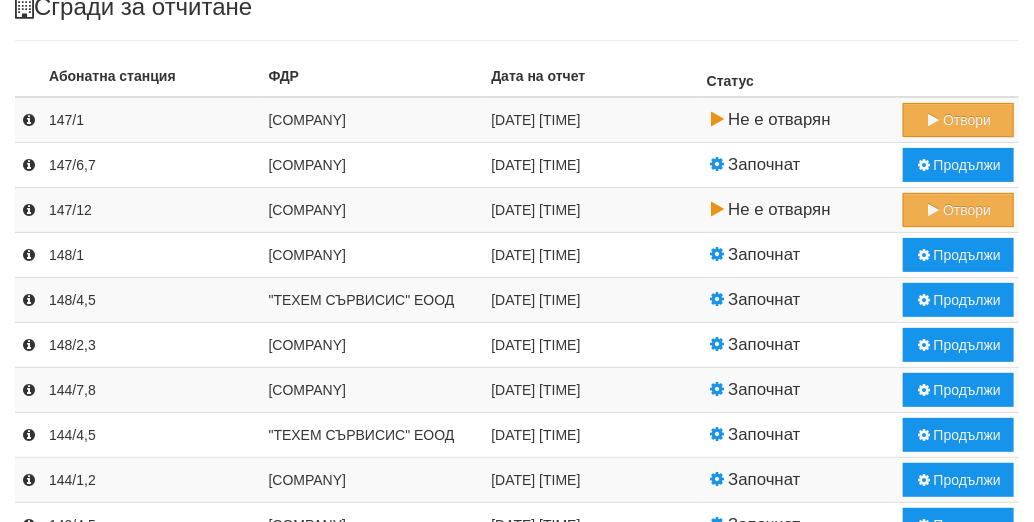 scroll, scrollTop: 100, scrollLeft: 0, axis: vertical 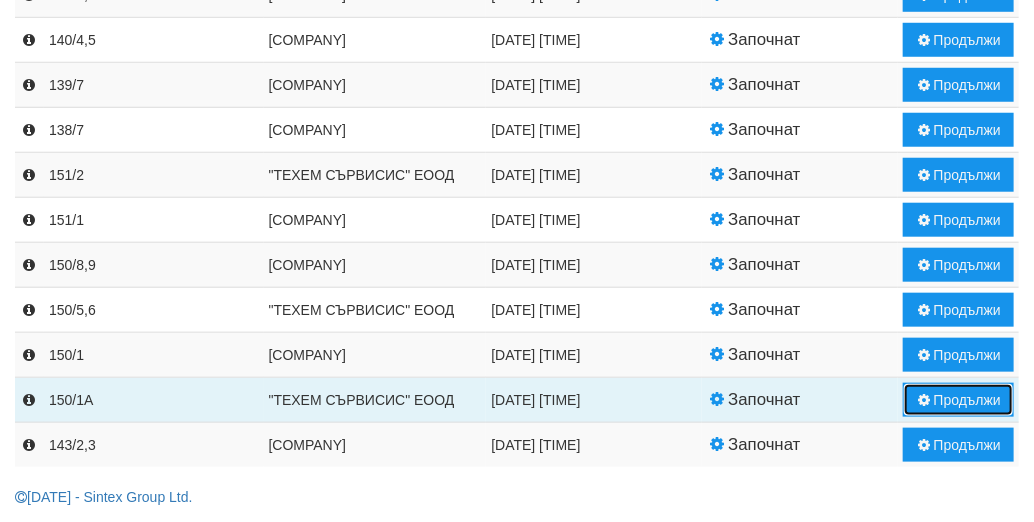 click on "Продължи" at bounding box center [958, 400] 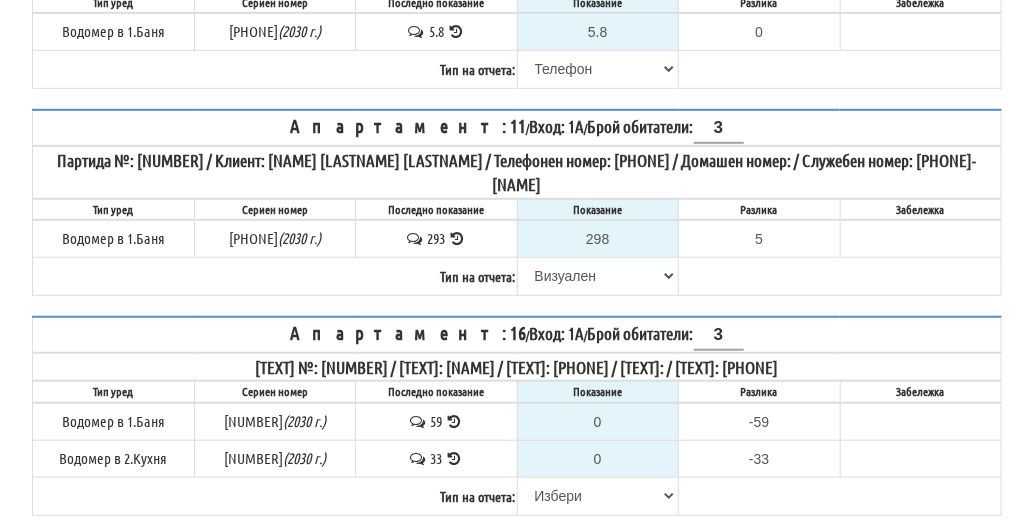 scroll, scrollTop: 400, scrollLeft: 0, axis: vertical 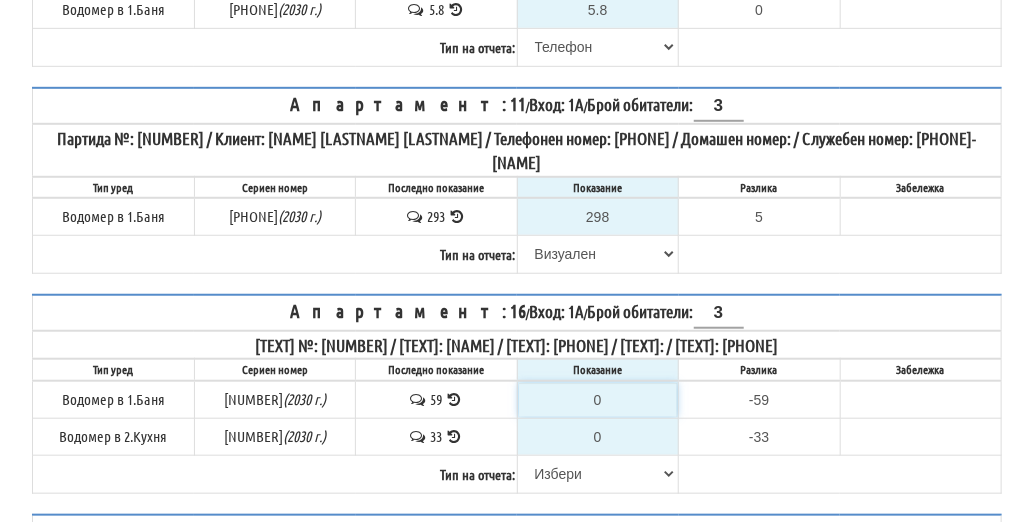click on "0" at bounding box center (598, 400) 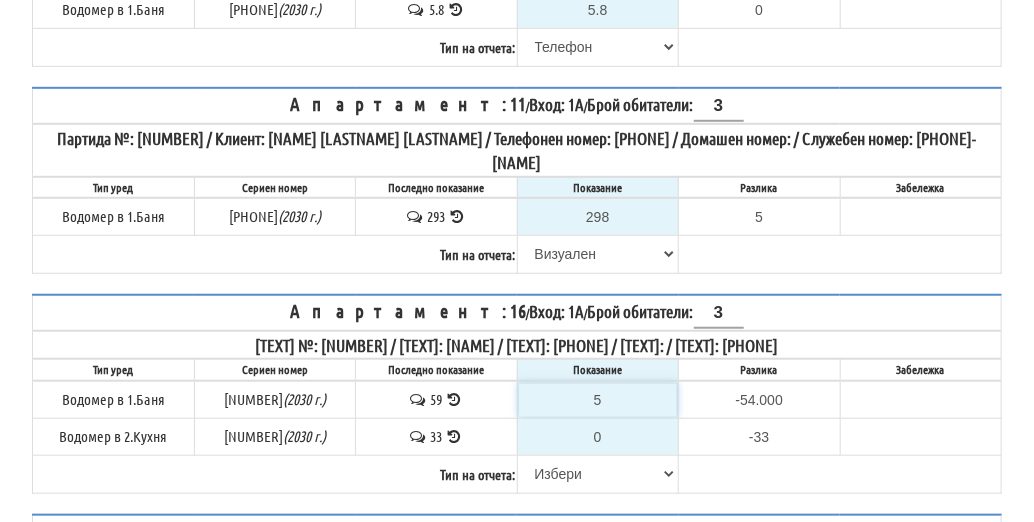 type on "59" 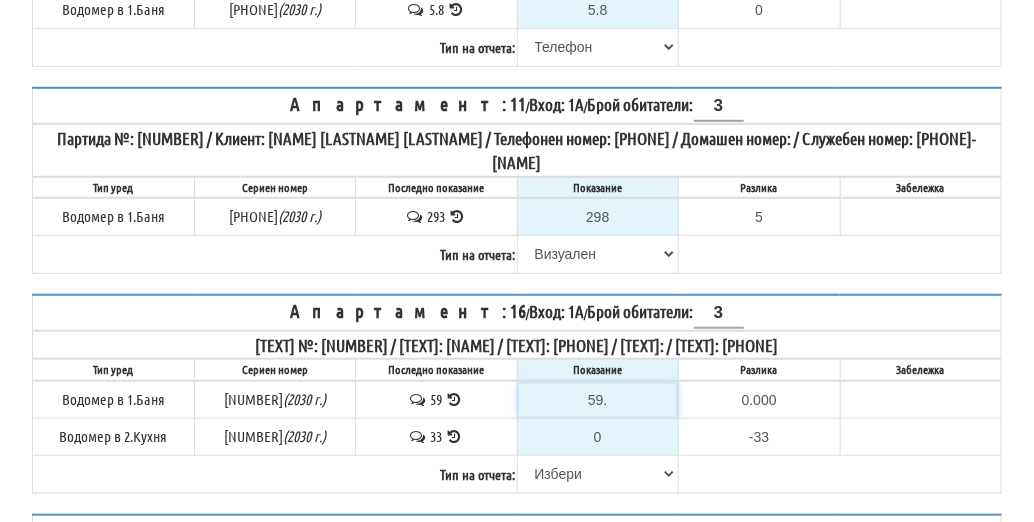 type on "59.5" 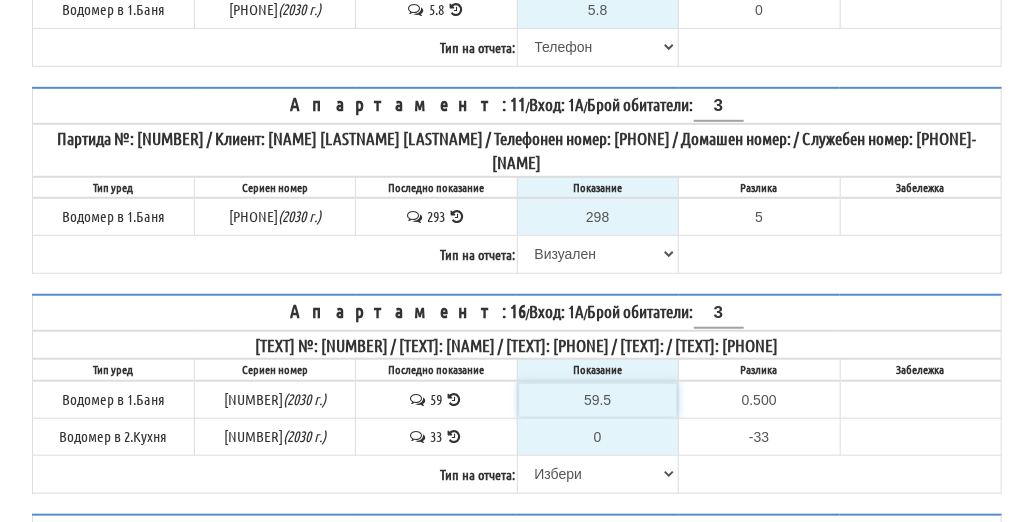 type on "59.5" 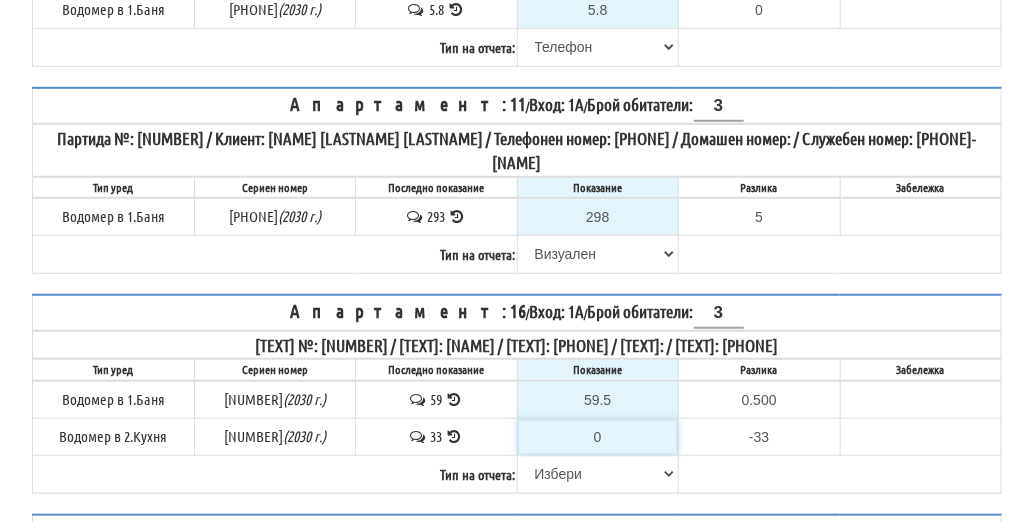 type on "-33.000" 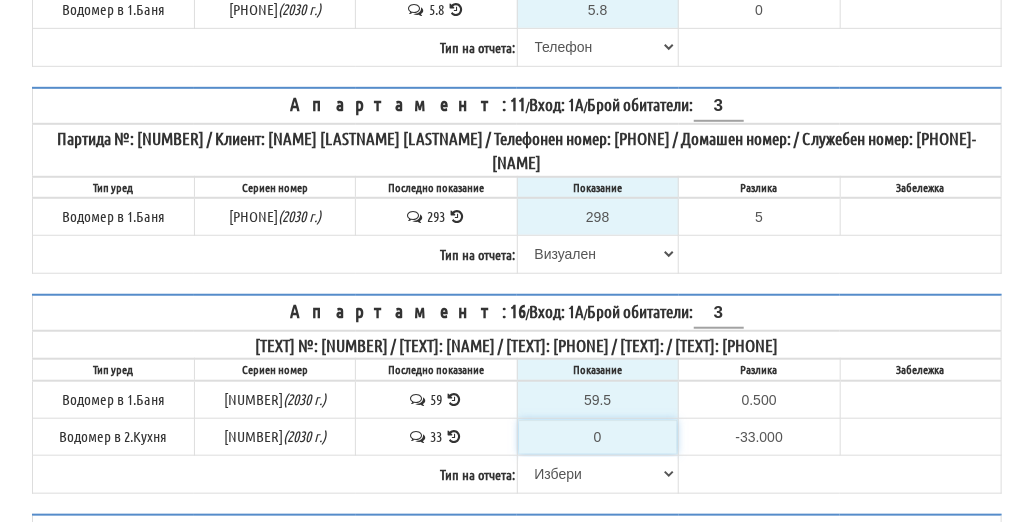 type on "3" 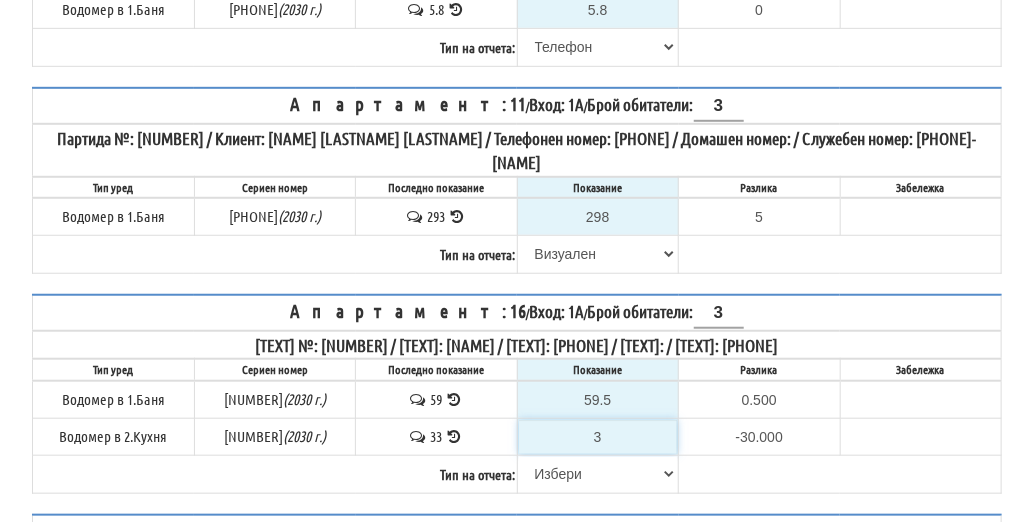 type on "33" 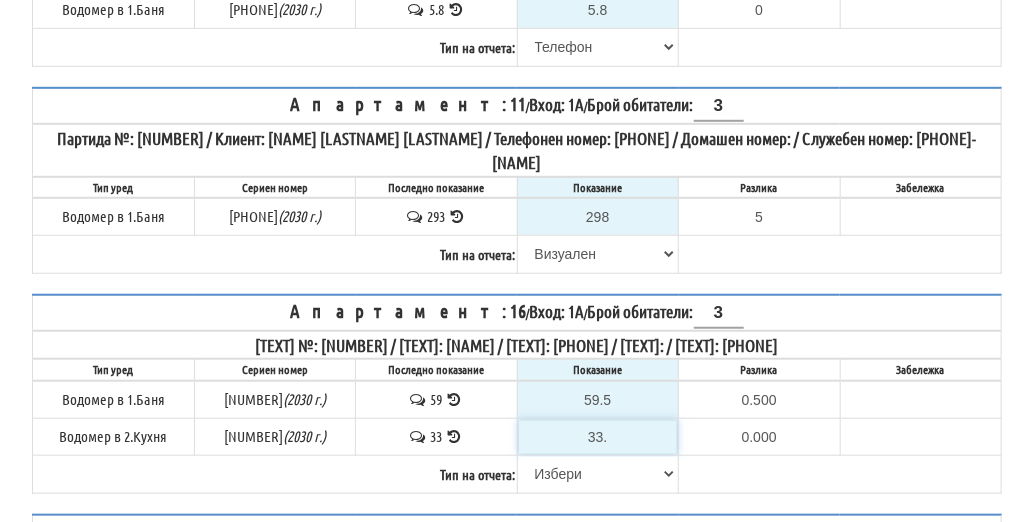 type on "33.5" 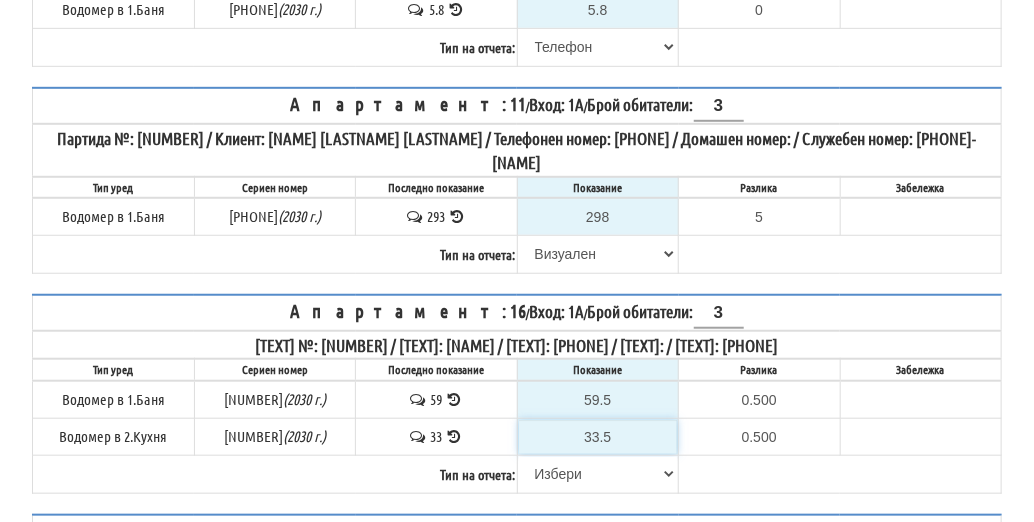 type on "33.5" 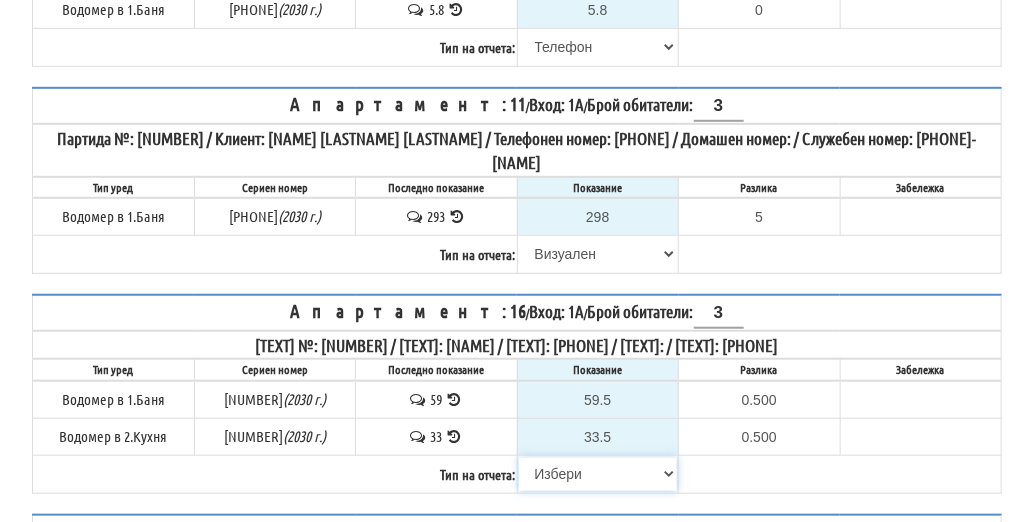 click on "Избери
Визуален
Телефон
Бележка
Неосигурен достъп
Самоотчет
Служебно
Дистанционен" at bounding box center [598, 474] 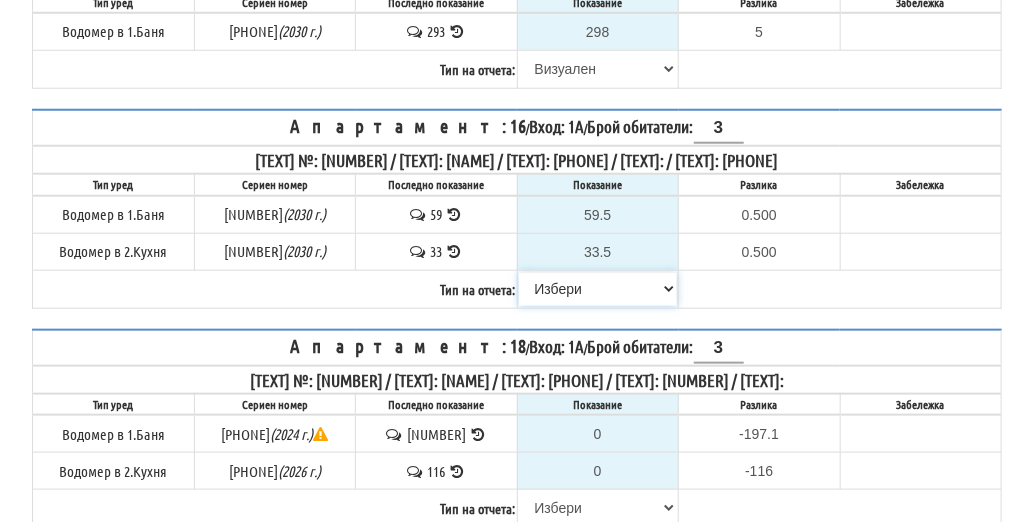 scroll, scrollTop: 600, scrollLeft: 0, axis: vertical 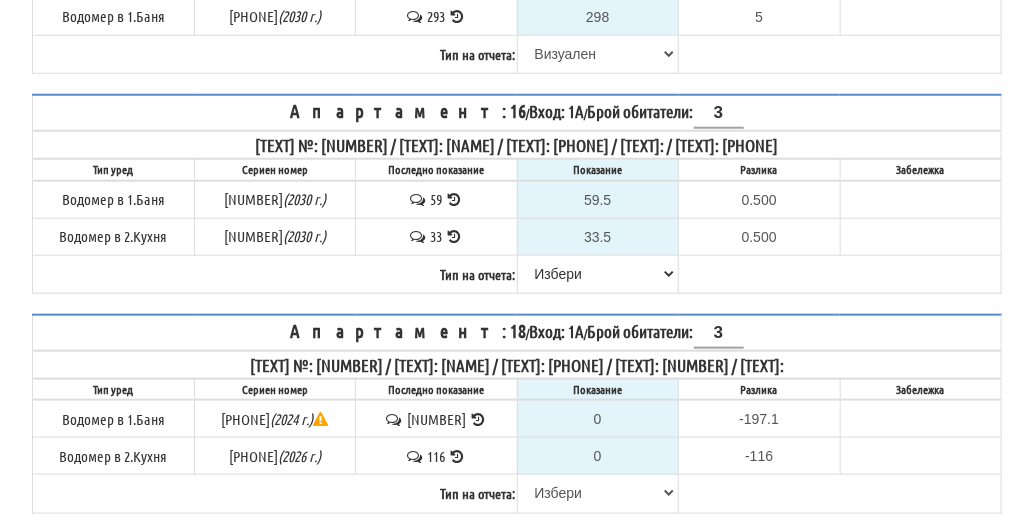 click at bounding box center (478, 419) 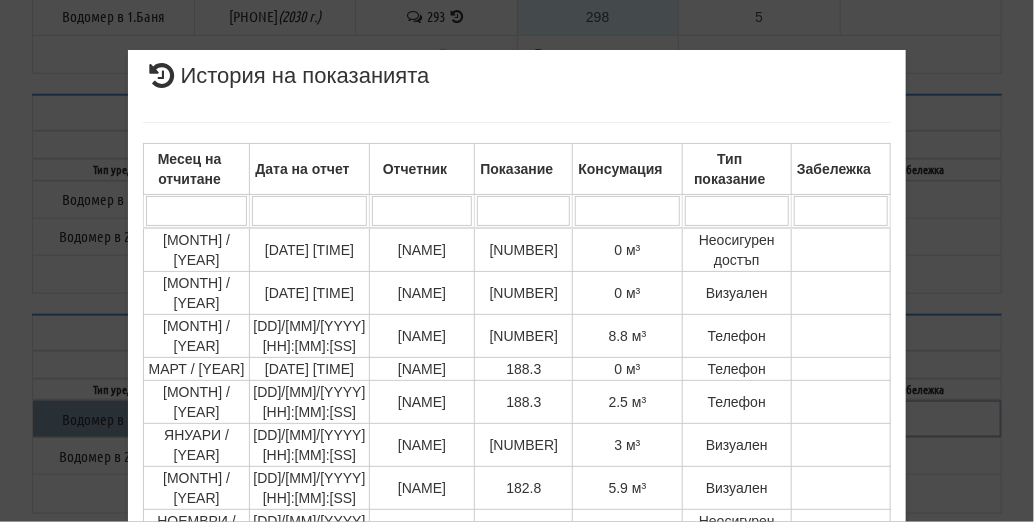click on "×    История на показанията
Месец на отчитане
Дата на отчет
Отчетник
Показание
Консумация
Тип показание
Забележка
Дата и час на монтаж:  Липсва ,
Протокол №:  Липсва
Начално показание:  Липсва
1 - 10 / 110 (110)
10
20
30
40
1 2 3 4 5 6 7 8 9 10 11" at bounding box center (517, 426) 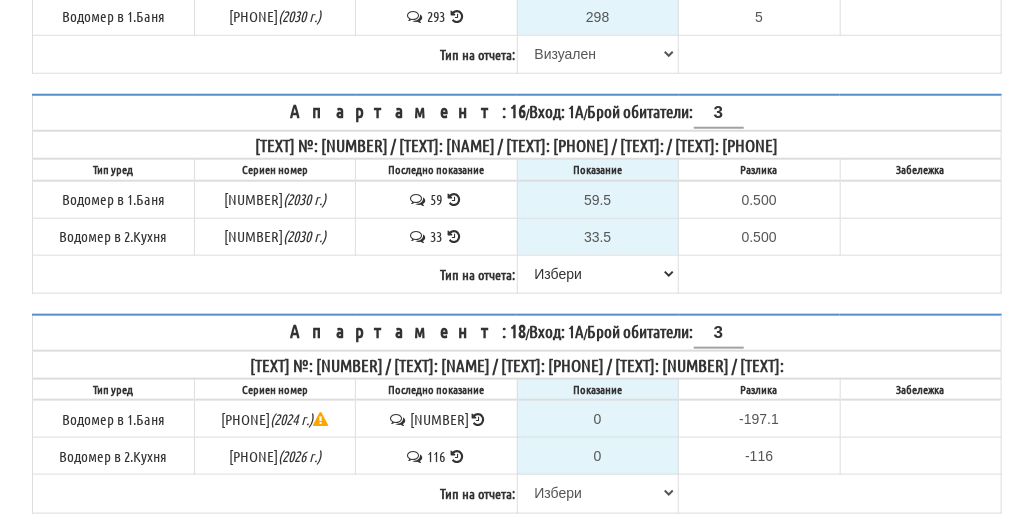 click at bounding box center (478, 419) 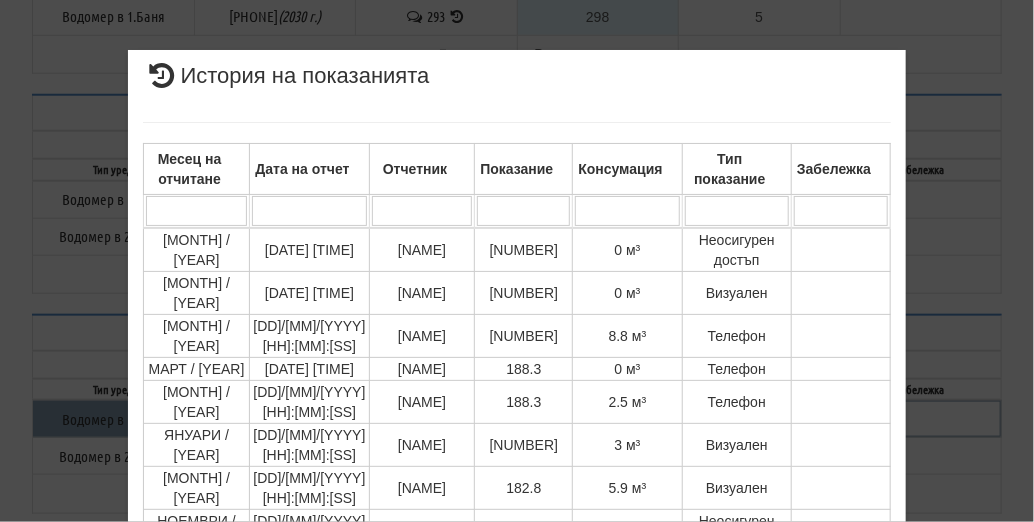 click on "×    История на показанията
Месец на отчитане
Дата на отчет
Отчетник
Показание
Консумация
Тип показание
Забележка
Дата и час на монтаж:  Липсва ,
Протокол №:  Липсва
Начално показание:  Липсва
1 - 10 / 110 (110)
10
20
30
40
1 2 3 4 5 6 7 8 9 10 11" at bounding box center [517, 425] 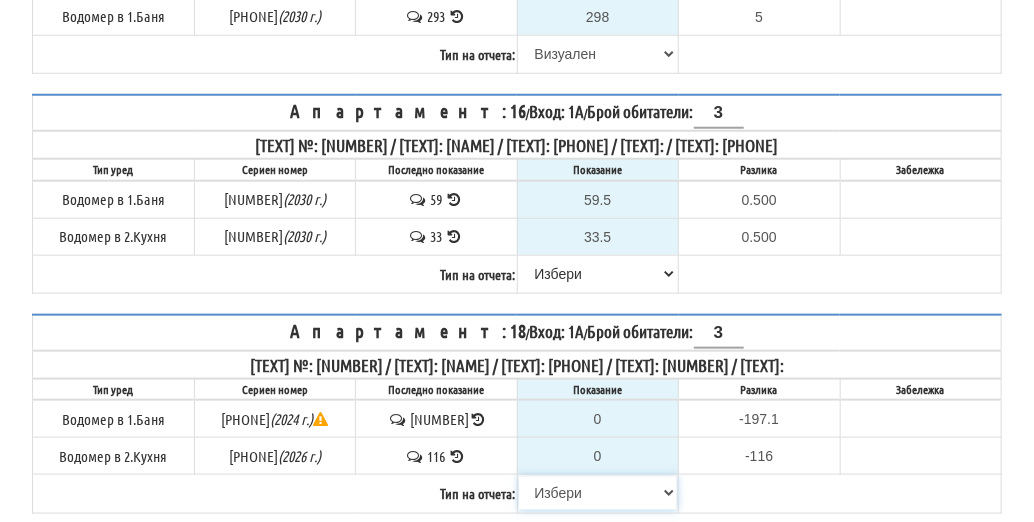 click on "Избери
Визуален
Телефон
Бележка
Неосигурен достъп
Самоотчет
Служебно
Дистанционен" at bounding box center [598, 493] 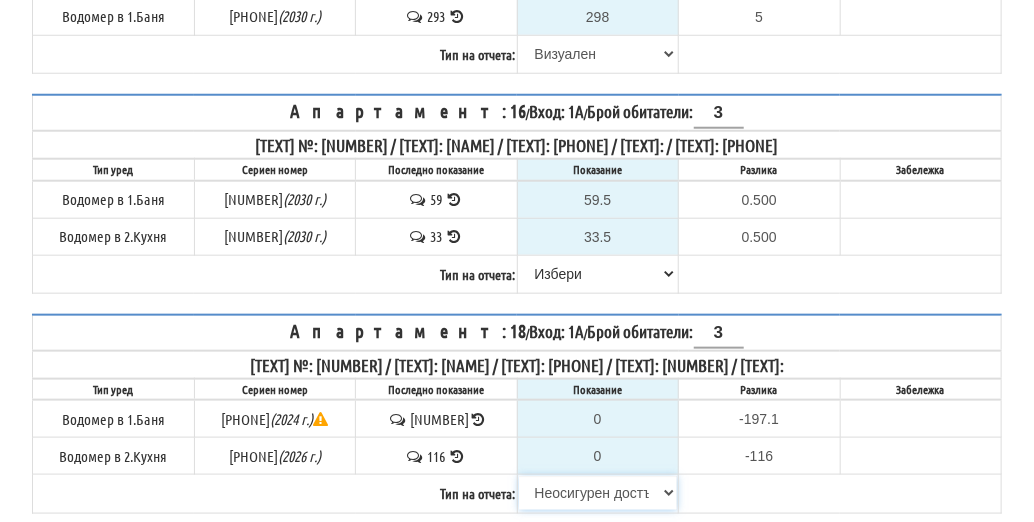 click on "Избери
Визуален
Телефон
Бележка
Неосигурен достъп
Самоотчет
Служебно
Дистанционен" at bounding box center (598, 493) 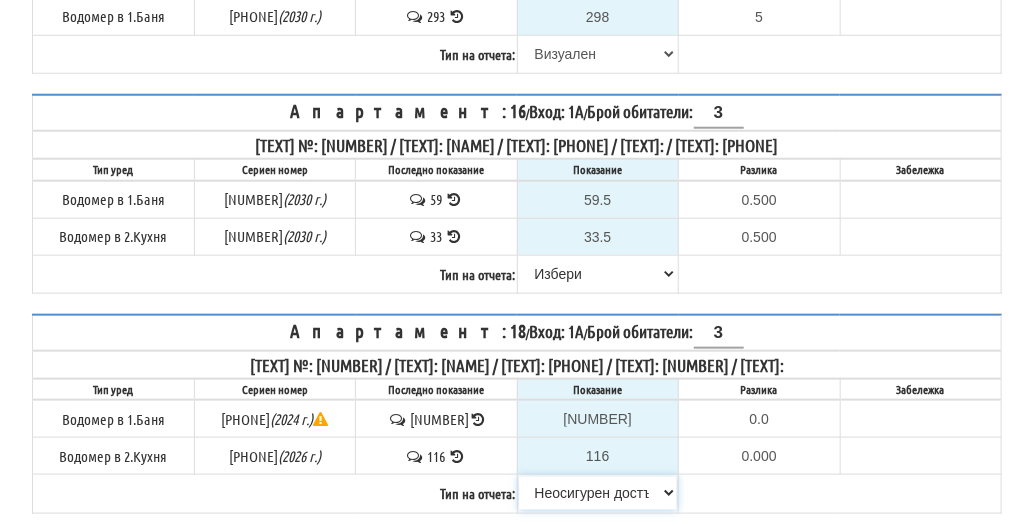 click on "Избери
Визуален
Телефон
Бележка
Неосигурен достъп
Самоотчет
Служебно
Дистанционен" at bounding box center [598, 493] 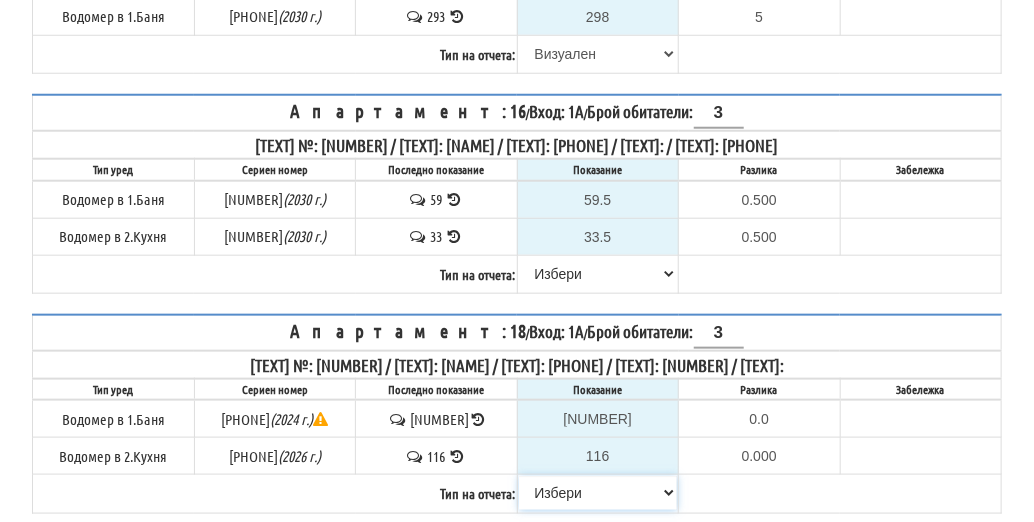 click on "Избери
Визуален
Телефон
Бележка
Неосигурен достъп
Самоотчет
Служебно
Дистанционен" at bounding box center (598, 493) 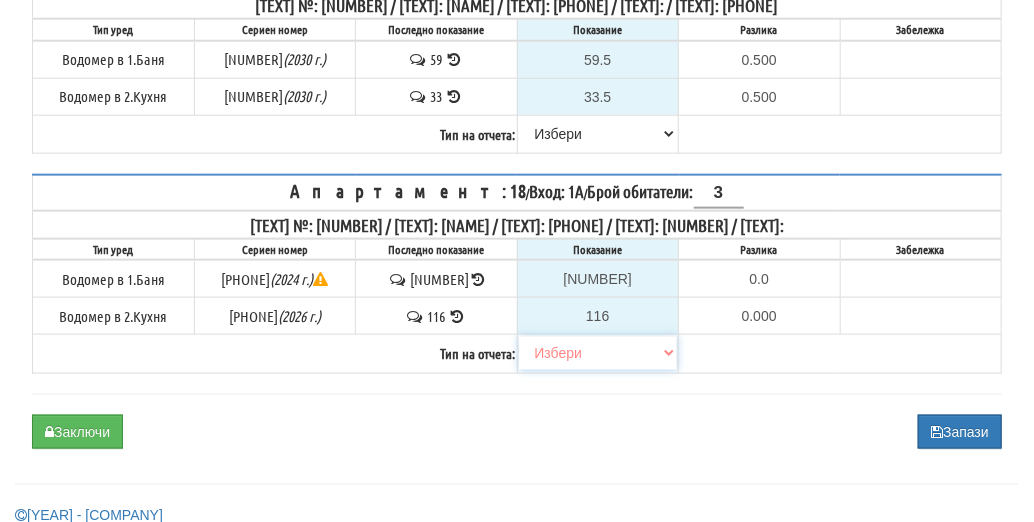 scroll, scrollTop: 742, scrollLeft: 0, axis: vertical 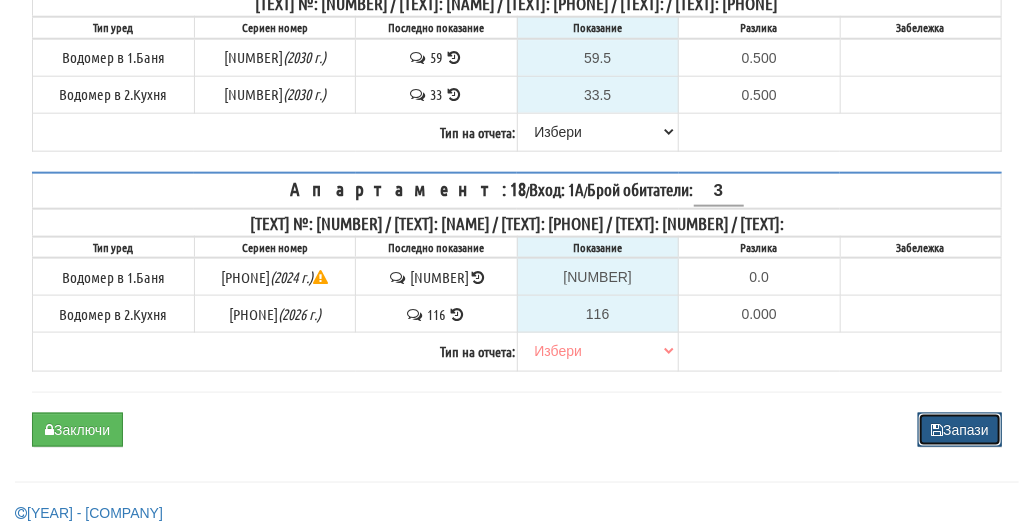 click on "Запази" at bounding box center [960, 430] 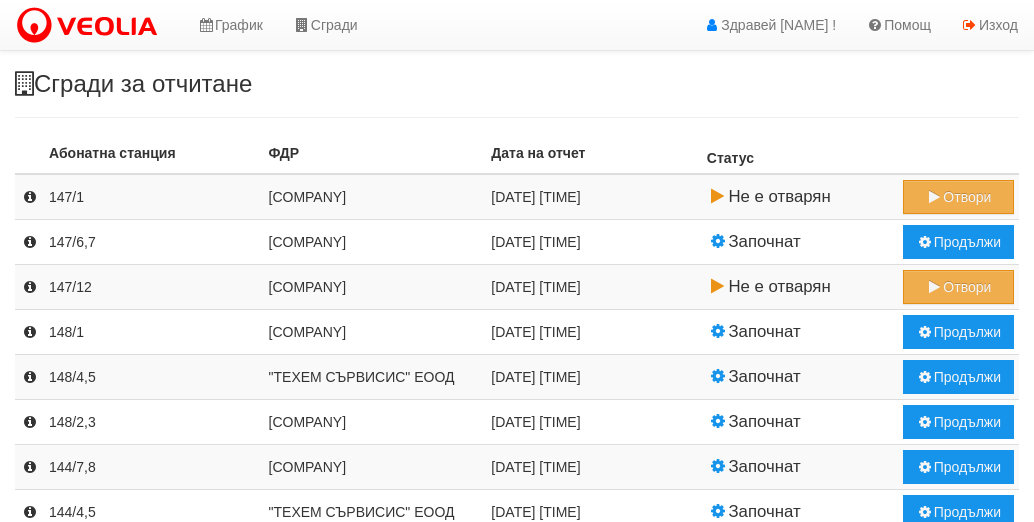 scroll, scrollTop: 640, scrollLeft: 0, axis: vertical 